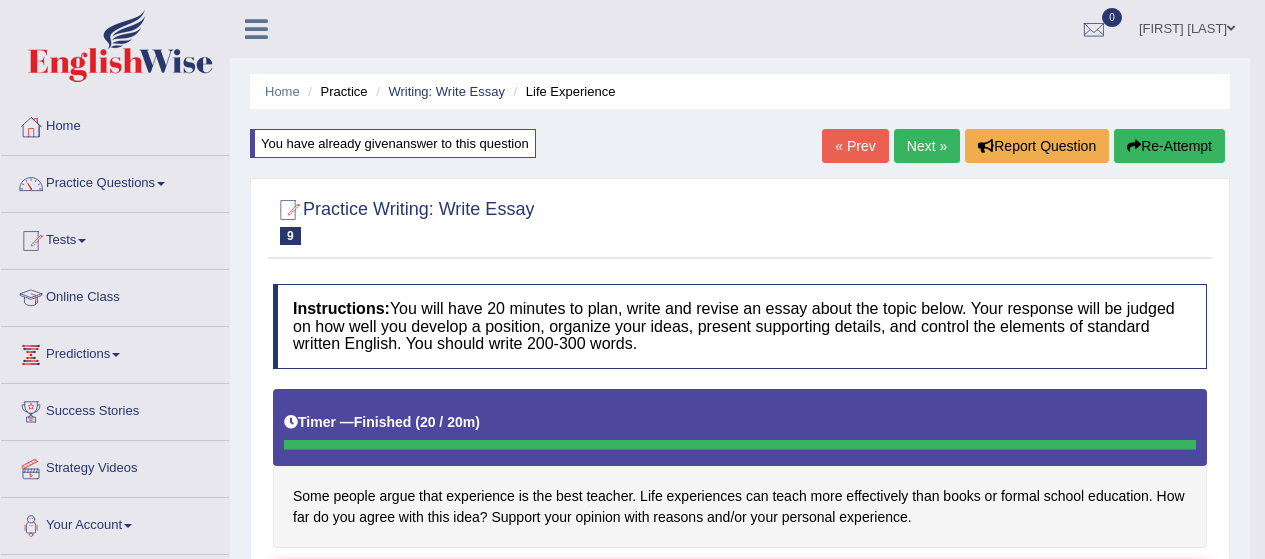scroll, scrollTop: 356, scrollLeft: 0, axis: vertical 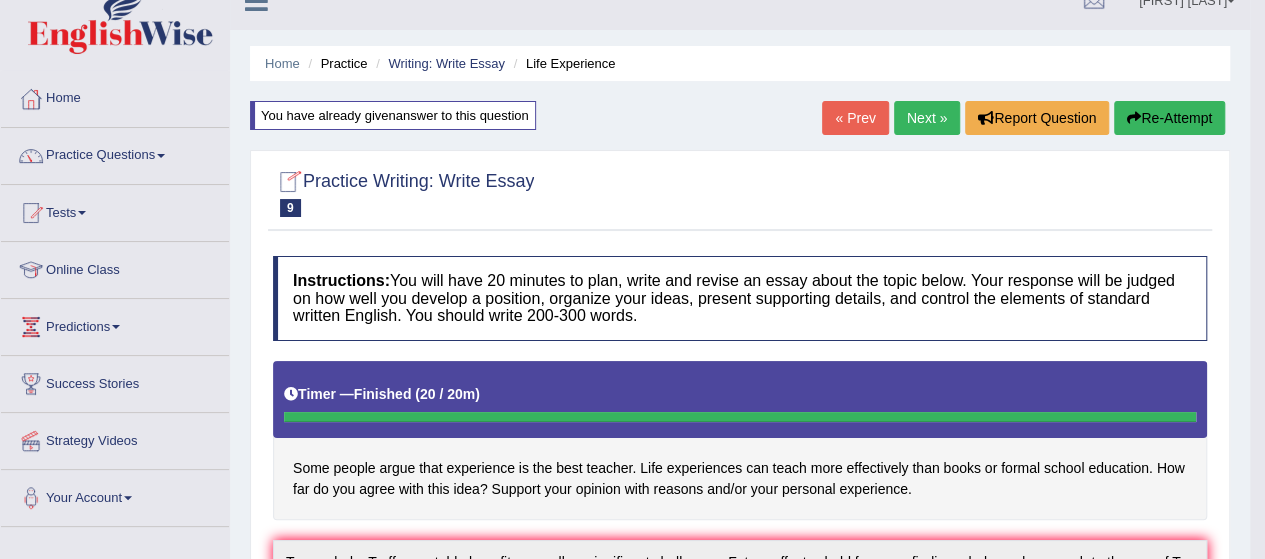 click on "You have already given   answer to this question" at bounding box center [393, 115] 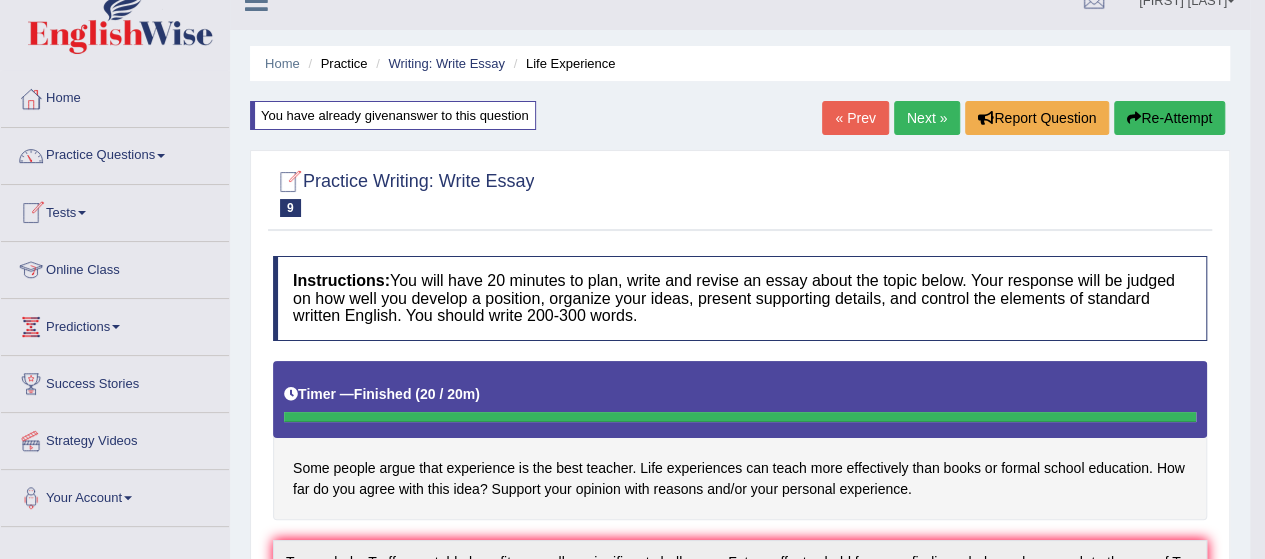 click on "Online Class" at bounding box center [115, 267] 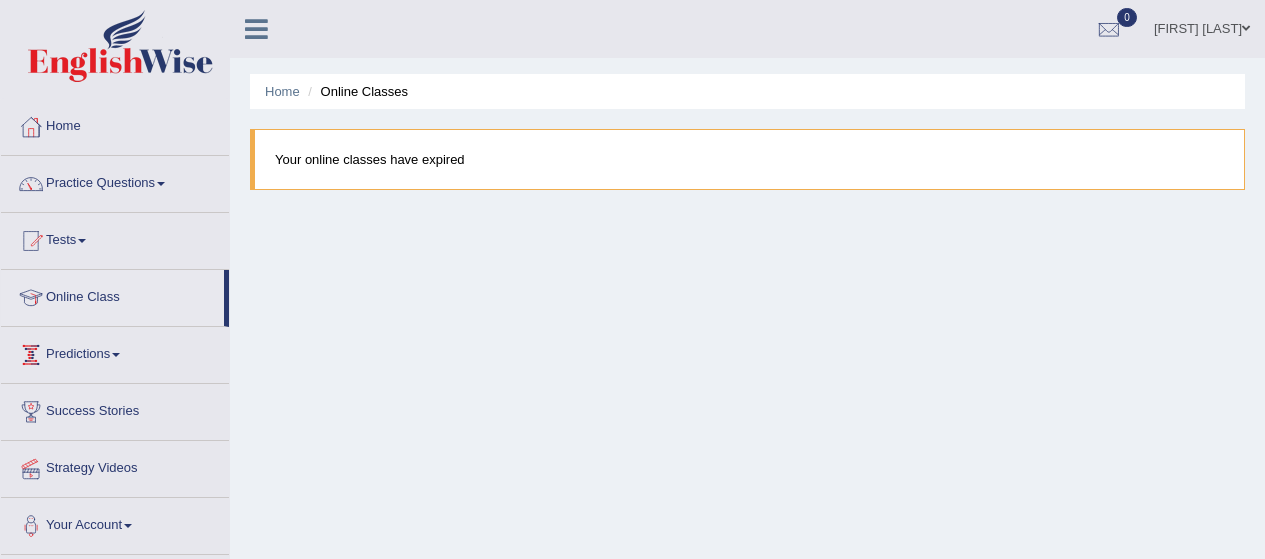 scroll, scrollTop: 0, scrollLeft: 0, axis: both 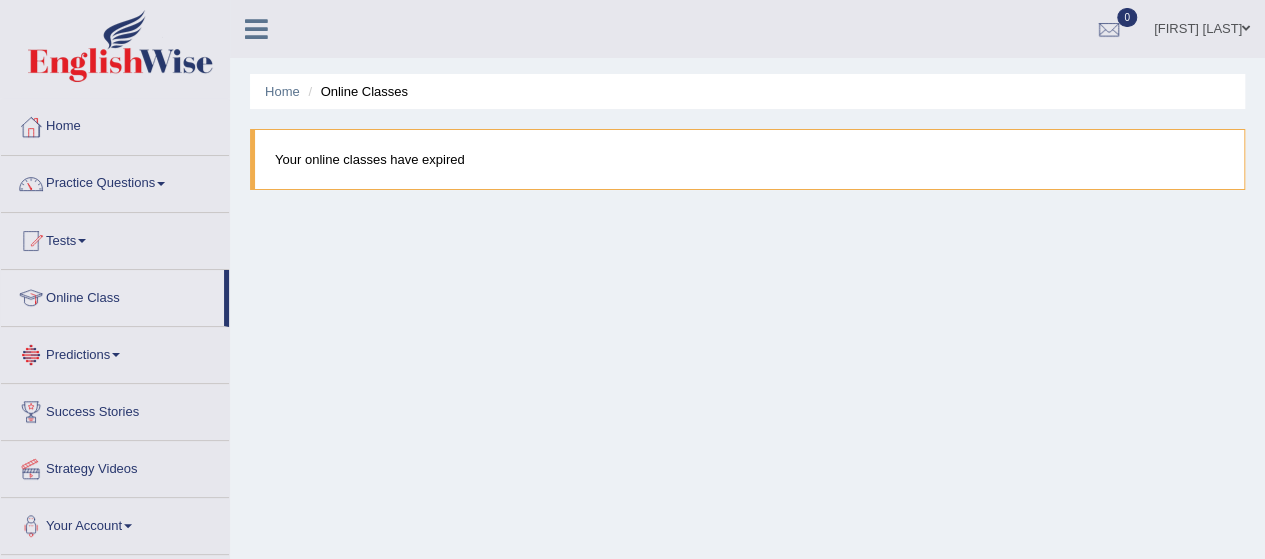 click on "Predictions" at bounding box center [115, 352] 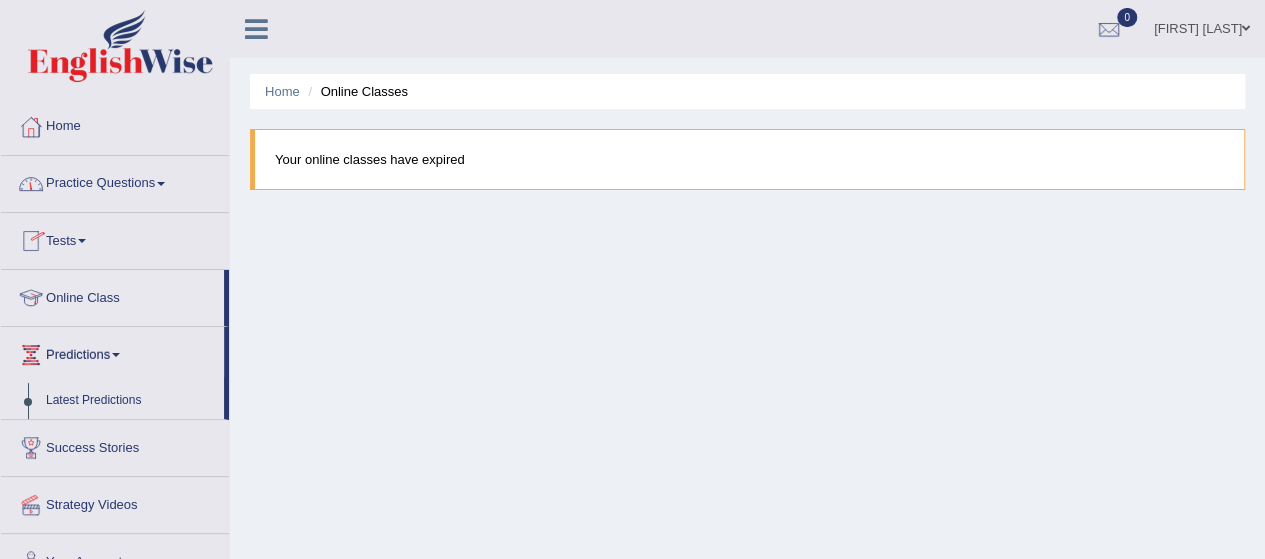 click on "Predictions" at bounding box center [112, 352] 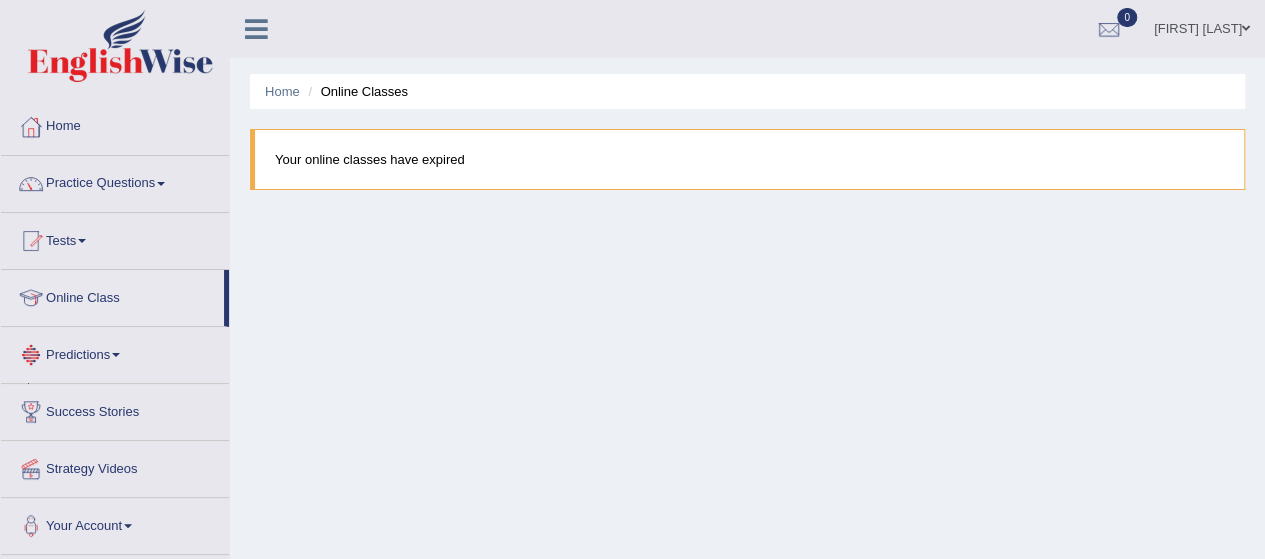 scroll, scrollTop: 4, scrollLeft: 0, axis: vertical 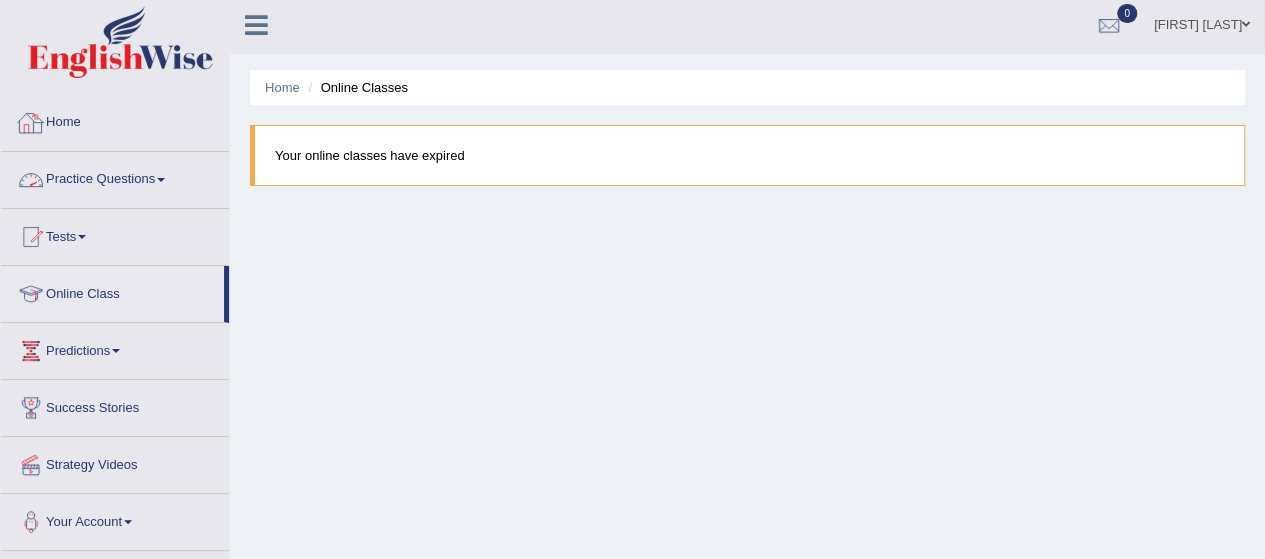 click on "Home" at bounding box center (115, 120) 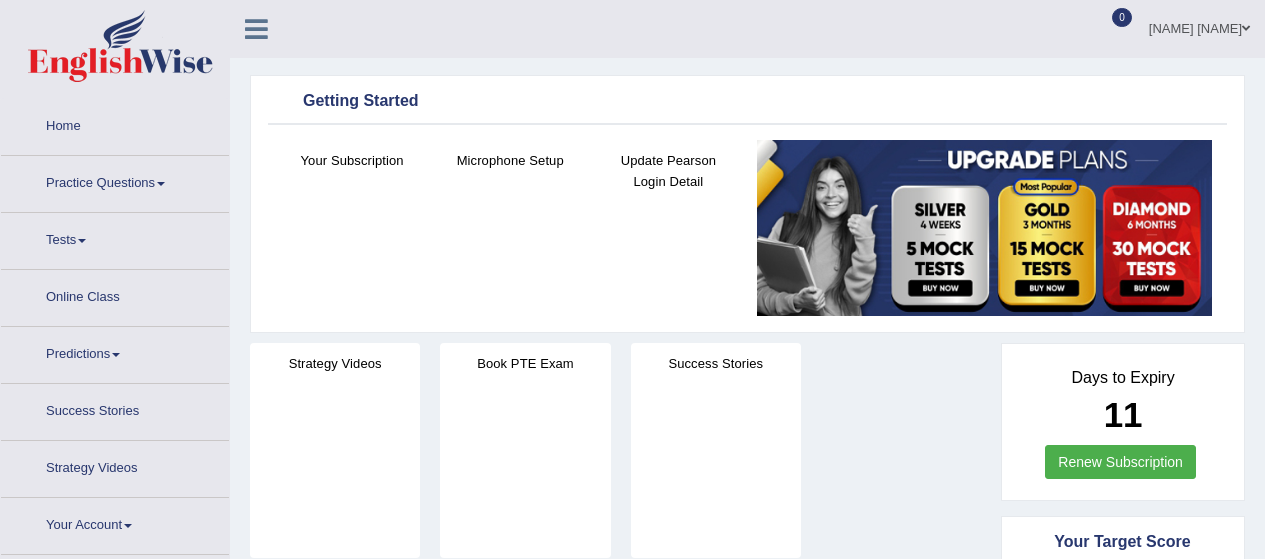scroll, scrollTop: 0, scrollLeft: 0, axis: both 